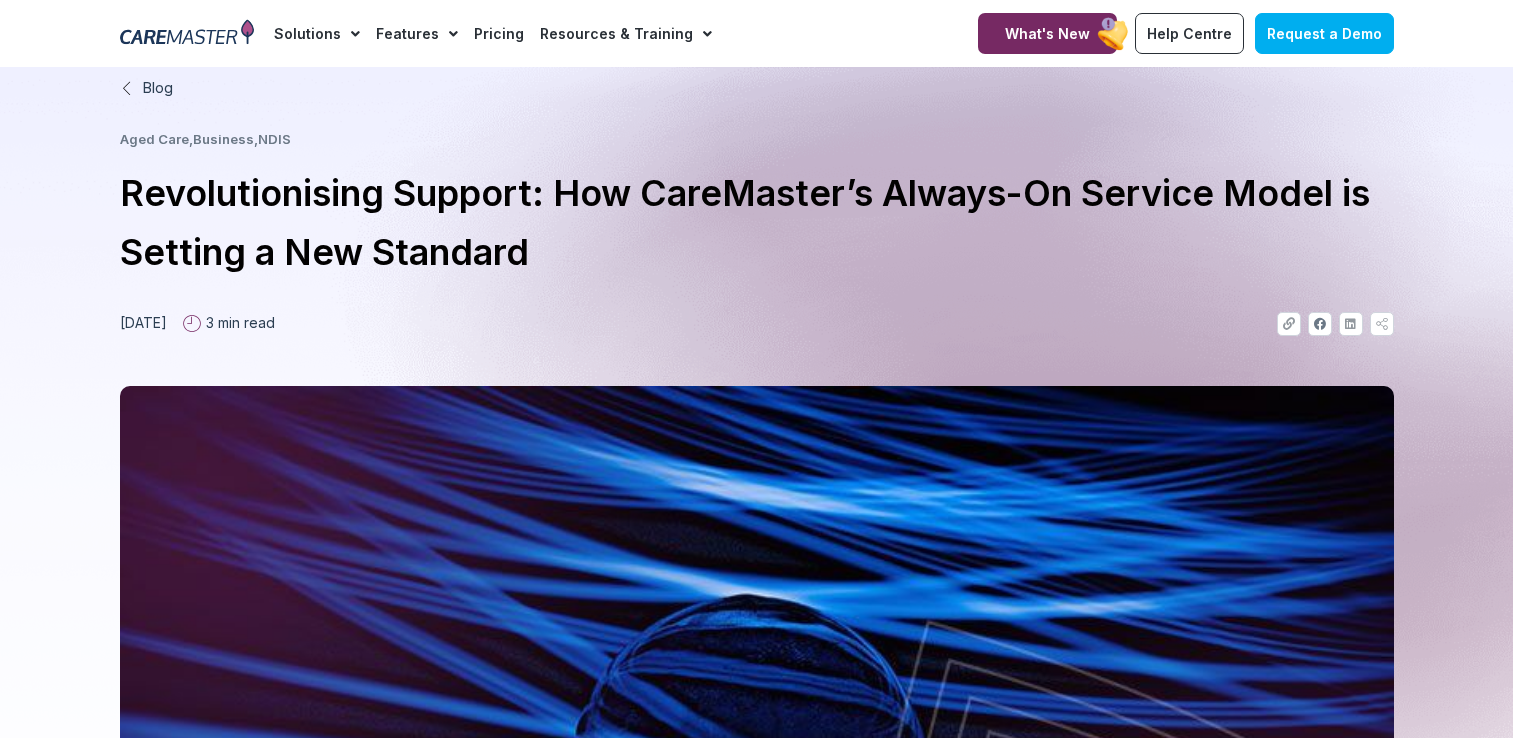 scroll, scrollTop: 2133, scrollLeft: 0, axis: vertical 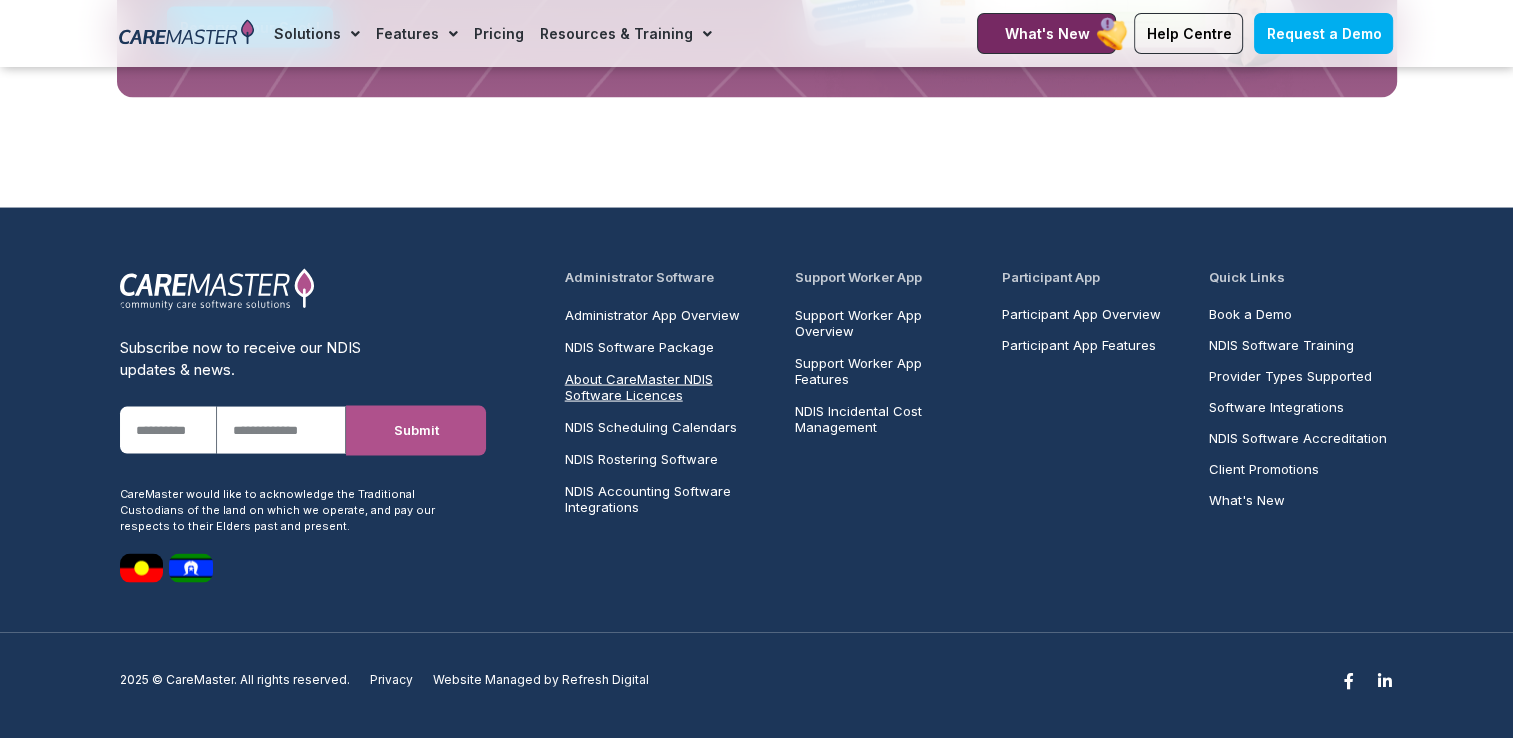 click on "About CareMaster NDIS Software Licences" at bounding box center (668, 387) 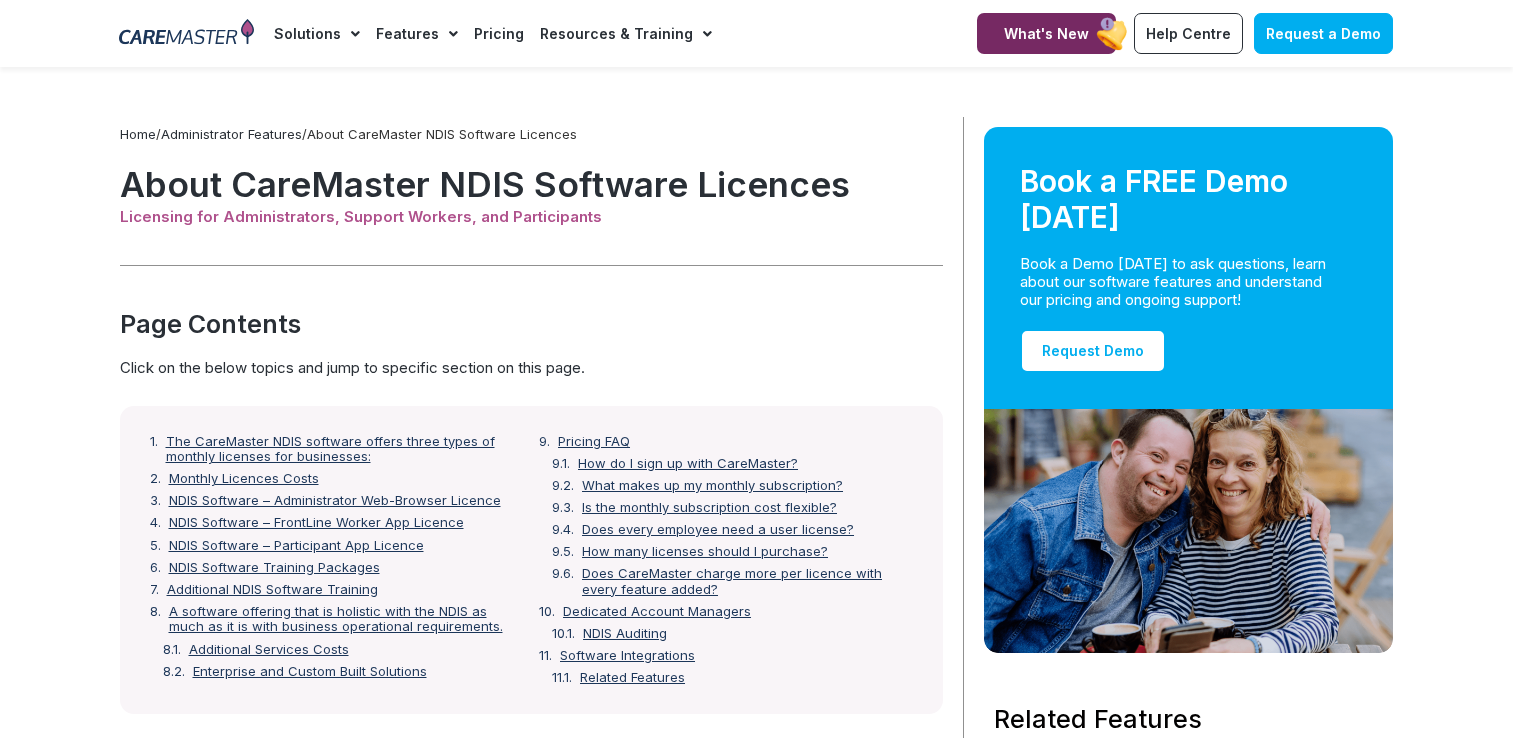 scroll, scrollTop: 0, scrollLeft: 0, axis: both 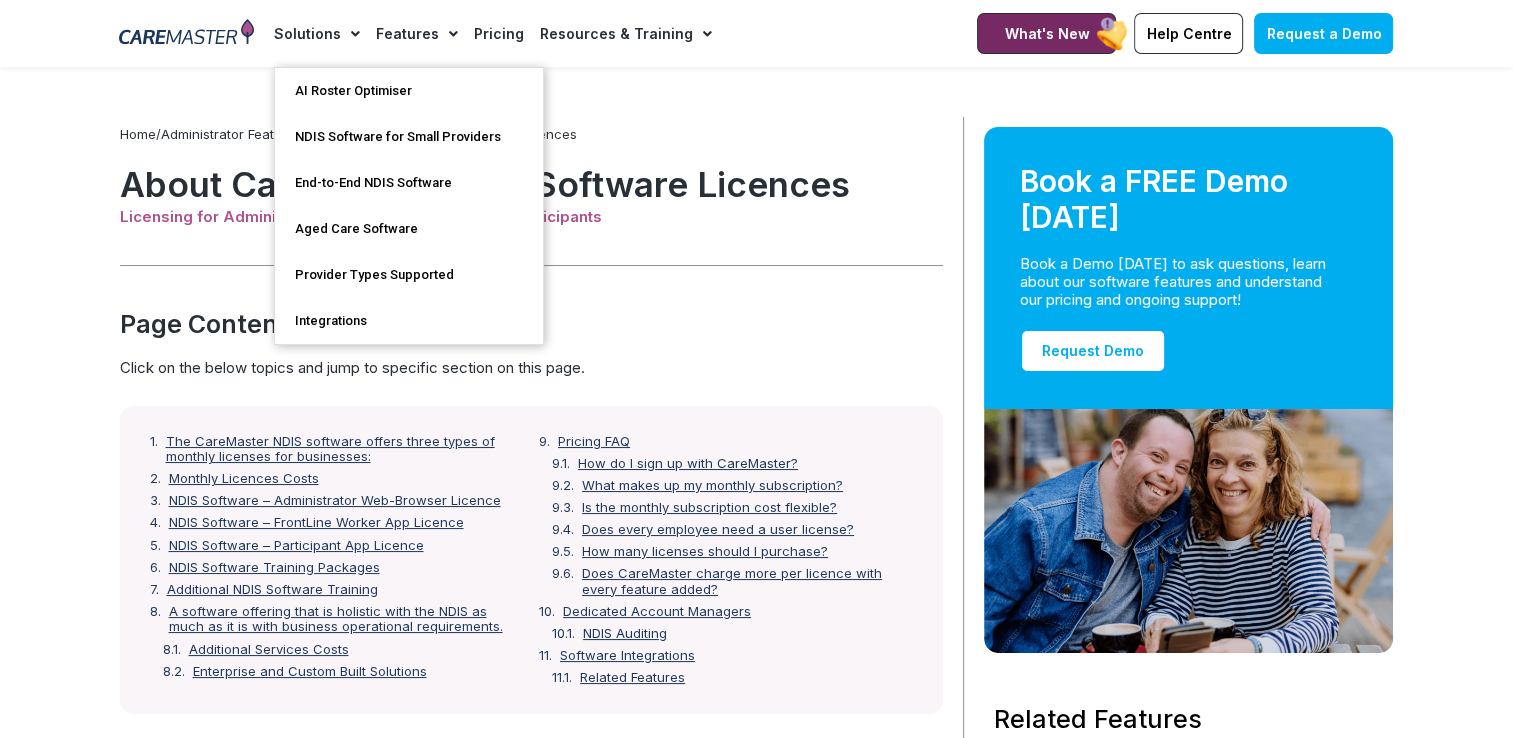 click at bounding box center [186, 34] 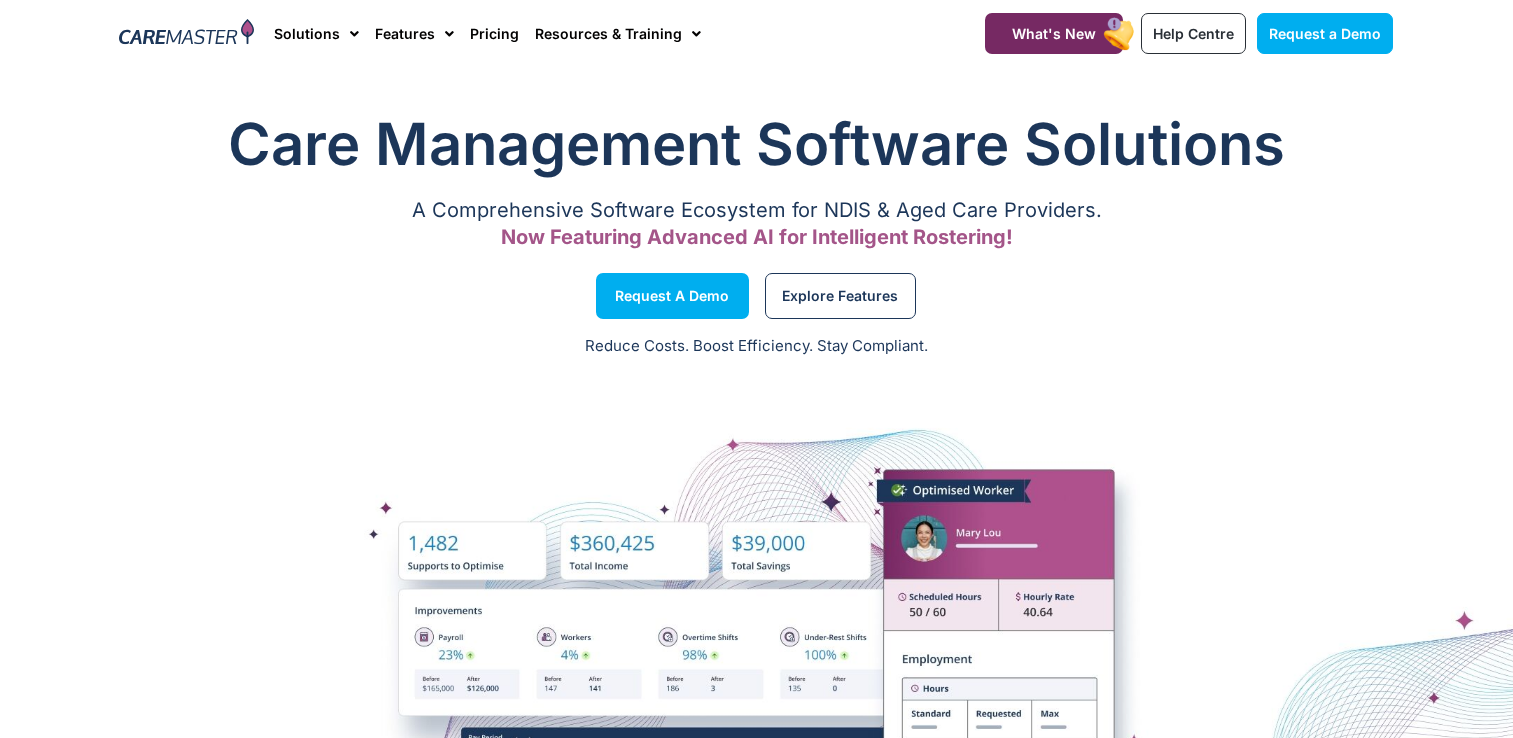 scroll, scrollTop: 0, scrollLeft: 0, axis: both 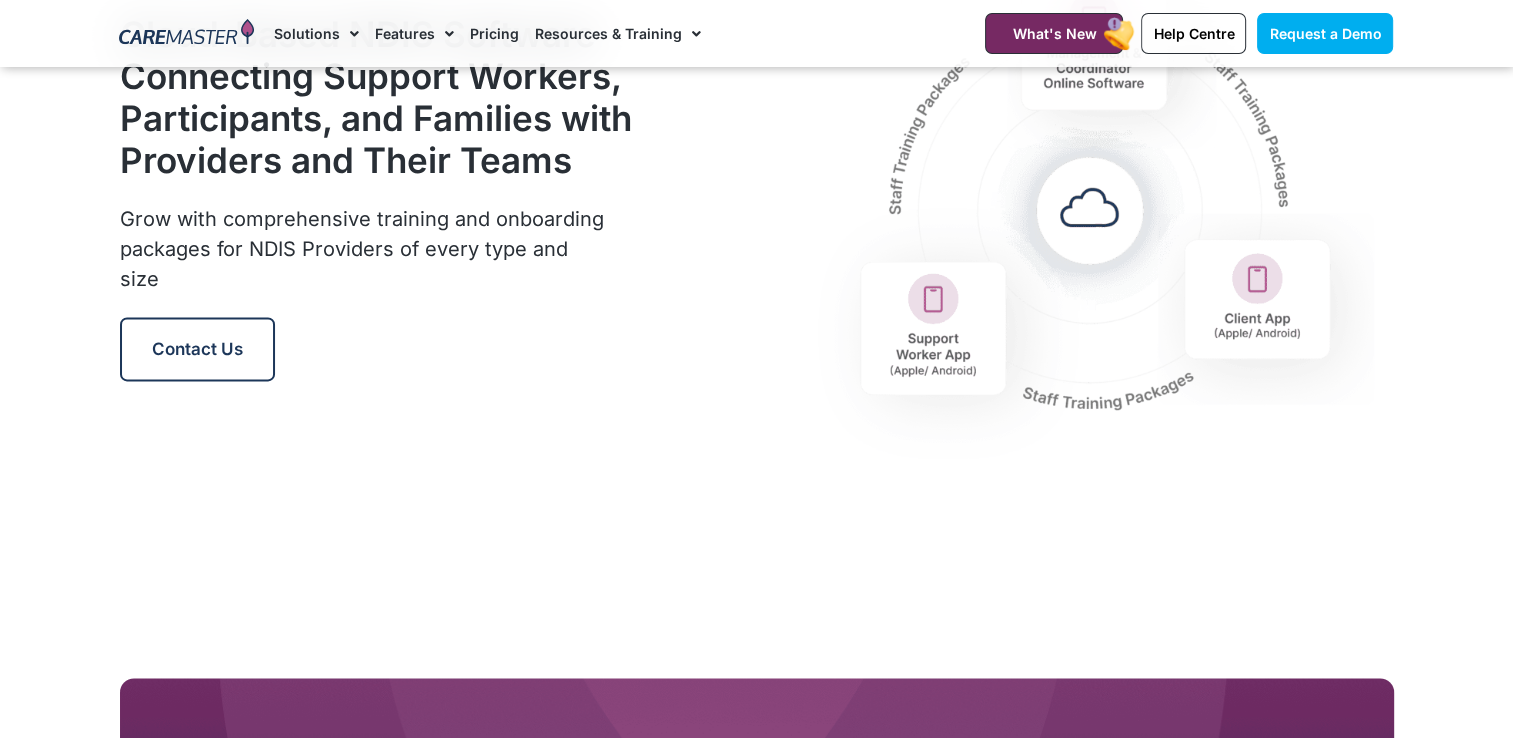 click on "Grow with comprehensive training and onboarding packages for NDIS Providers of every type and size" at bounding box center (364, 260) 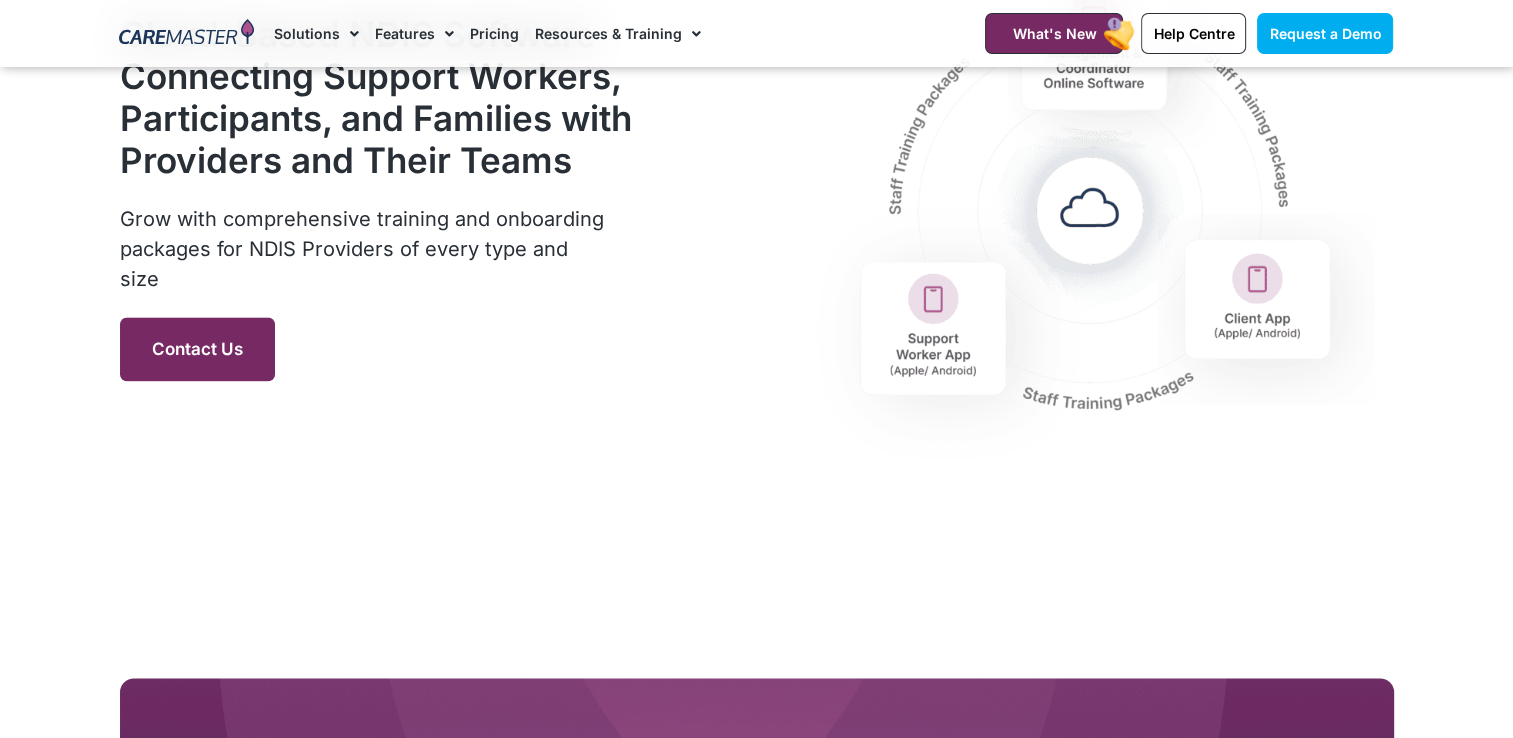 click on "Contact Us" at bounding box center (197, 349) 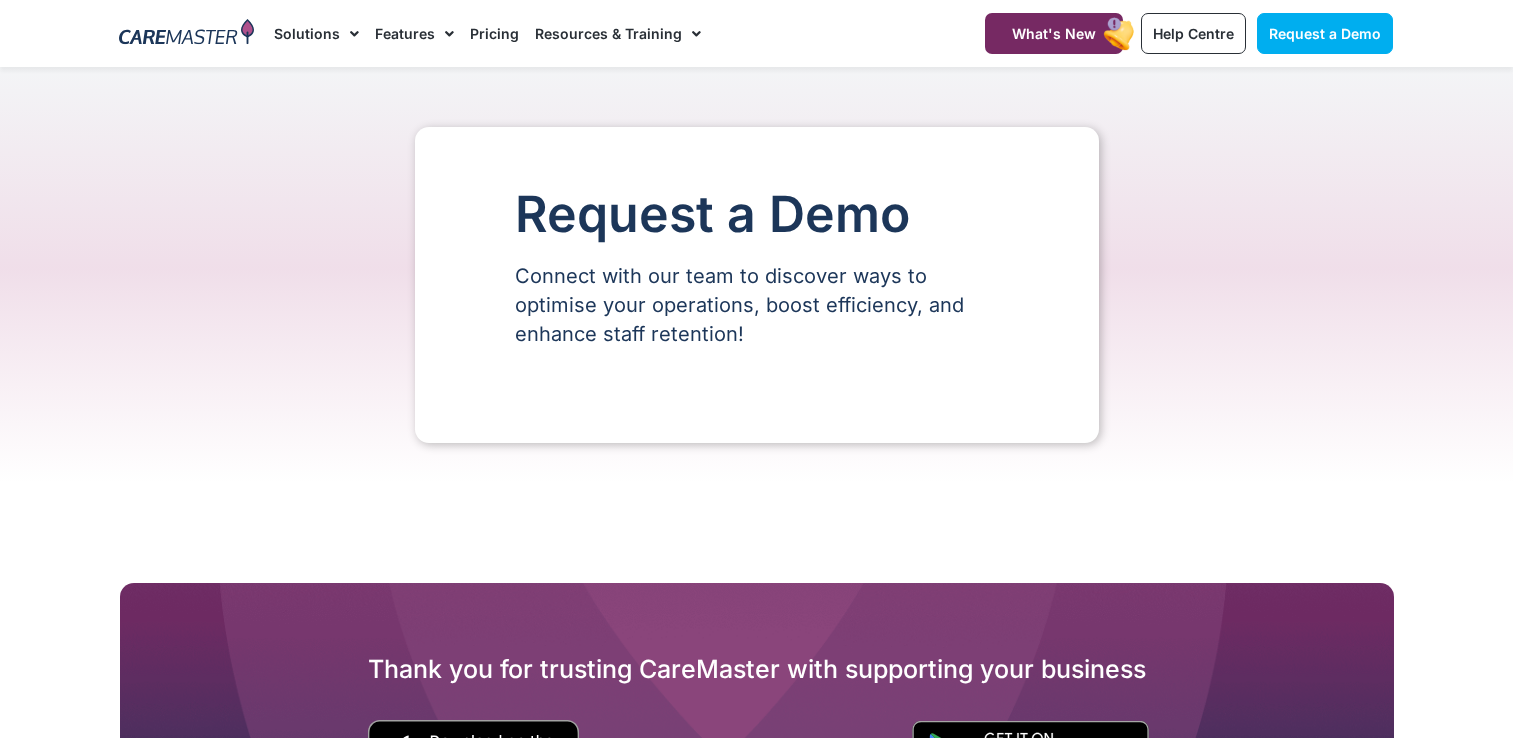 scroll, scrollTop: 0, scrollLeft: 0, axis: both 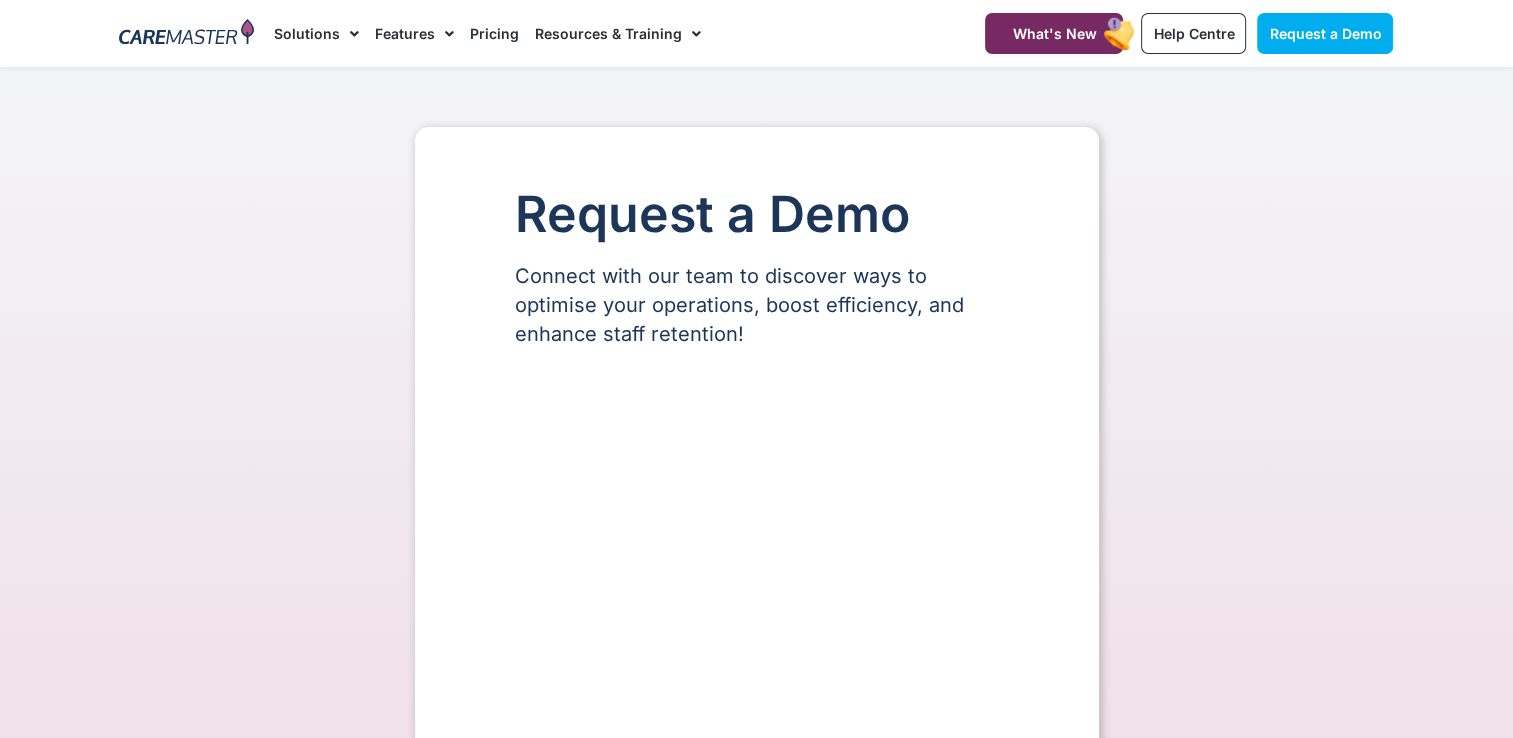 select on "**" 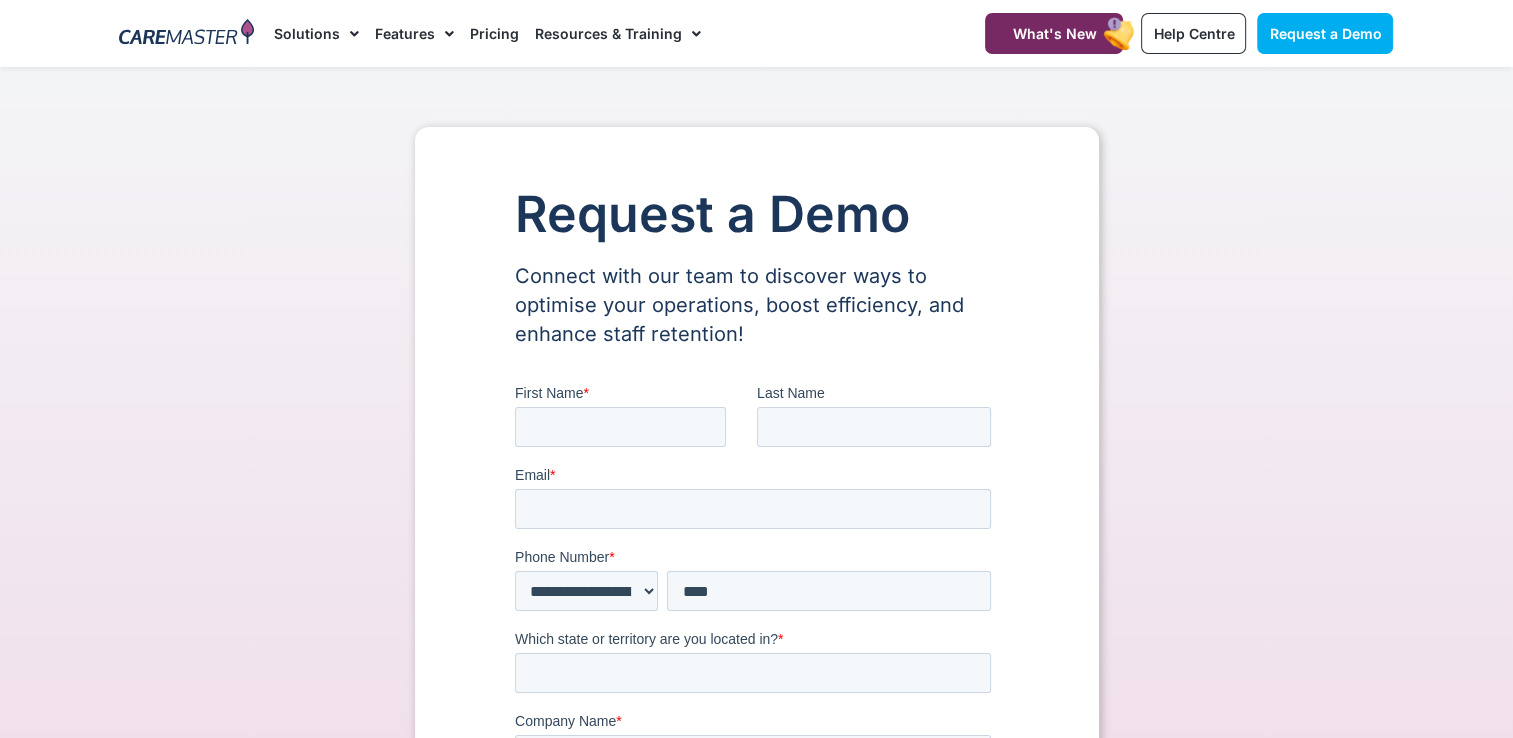 scroll, scrollTop: 0, scrollLeft: 0, axis: both 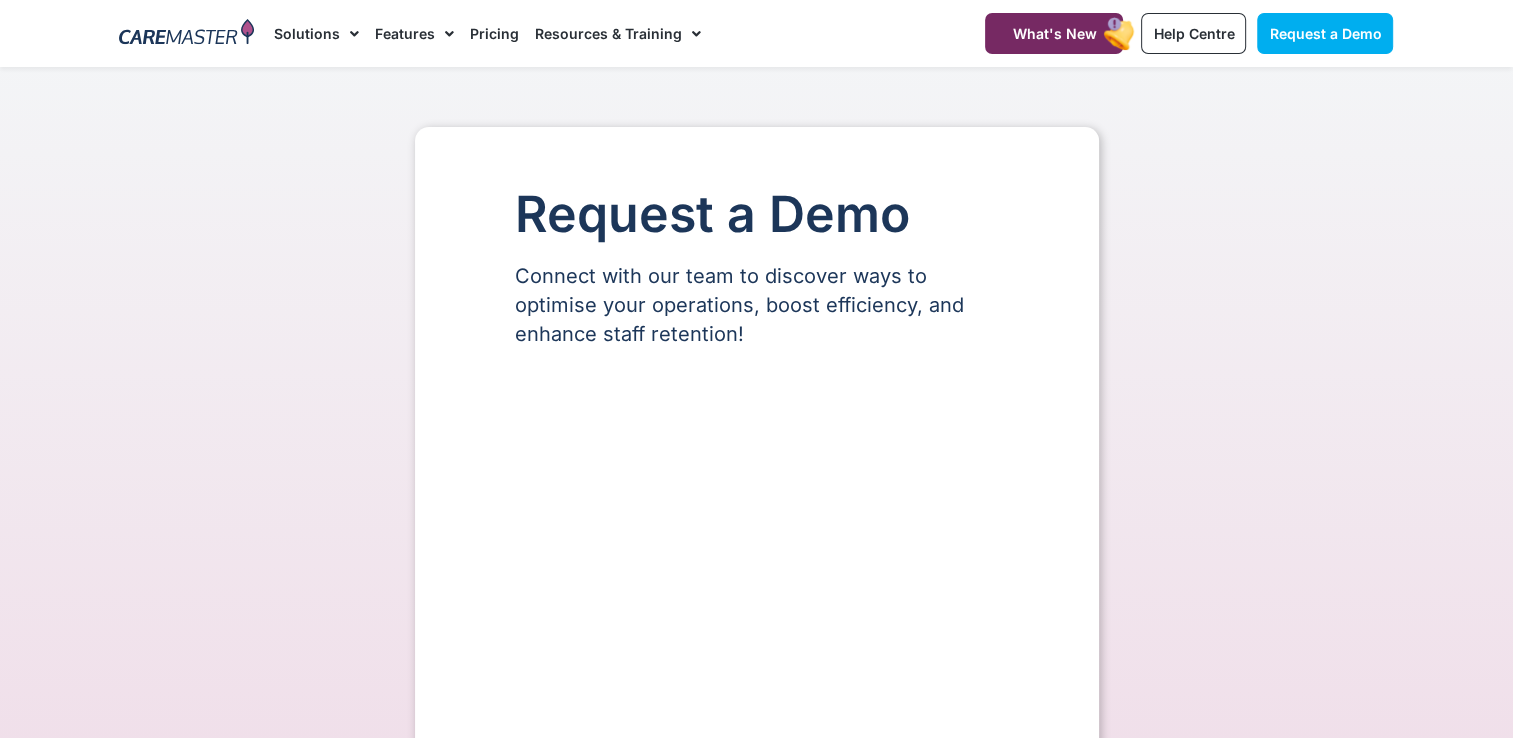 select on "**" 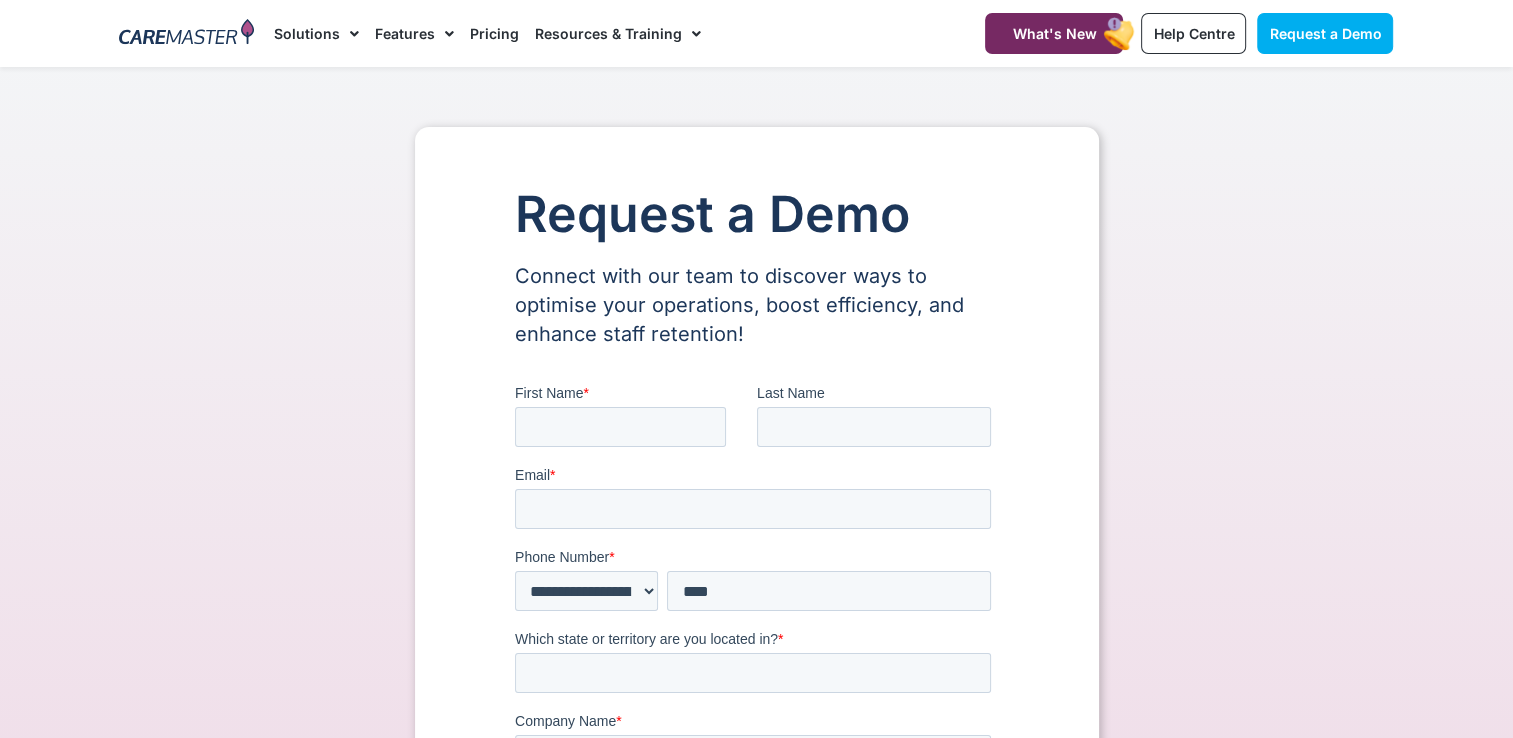 scroll, scrollTop: 0, scrollLeft: 0, axis: both 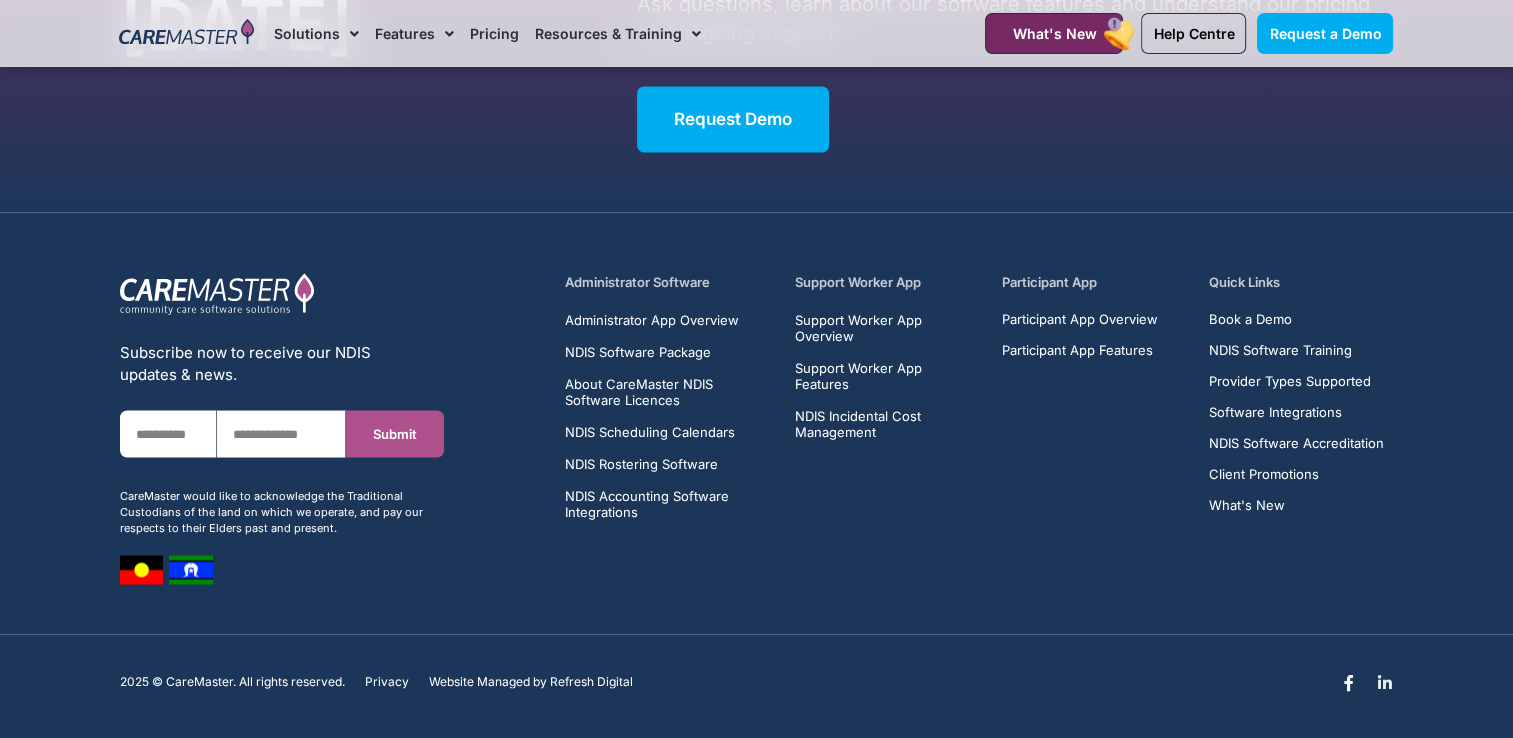 click at bounding box center (1385, 682) 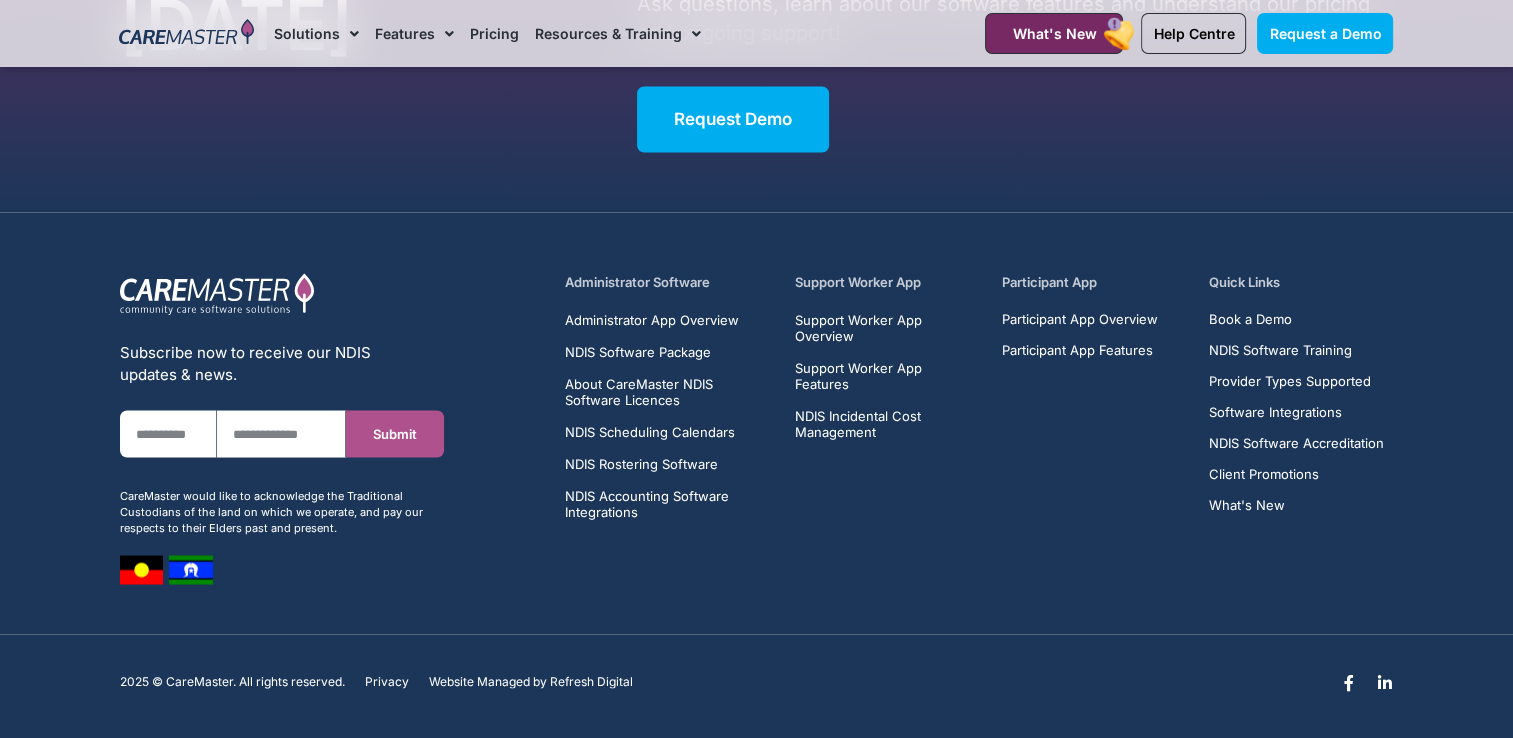 click on "Facebook-f
Linkedin-in" at bounding box center [1367, 682] 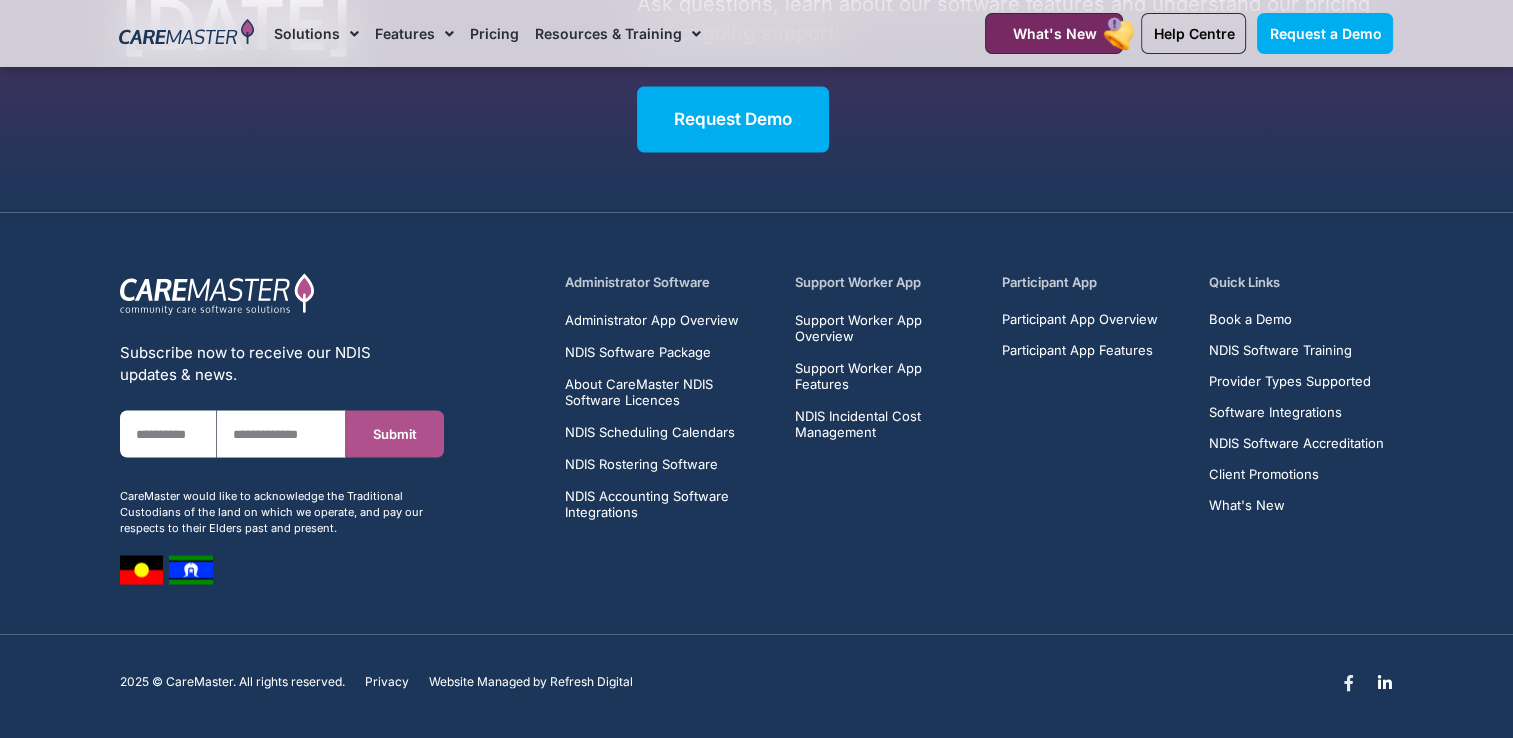 click at bounding box center [1349, 682] 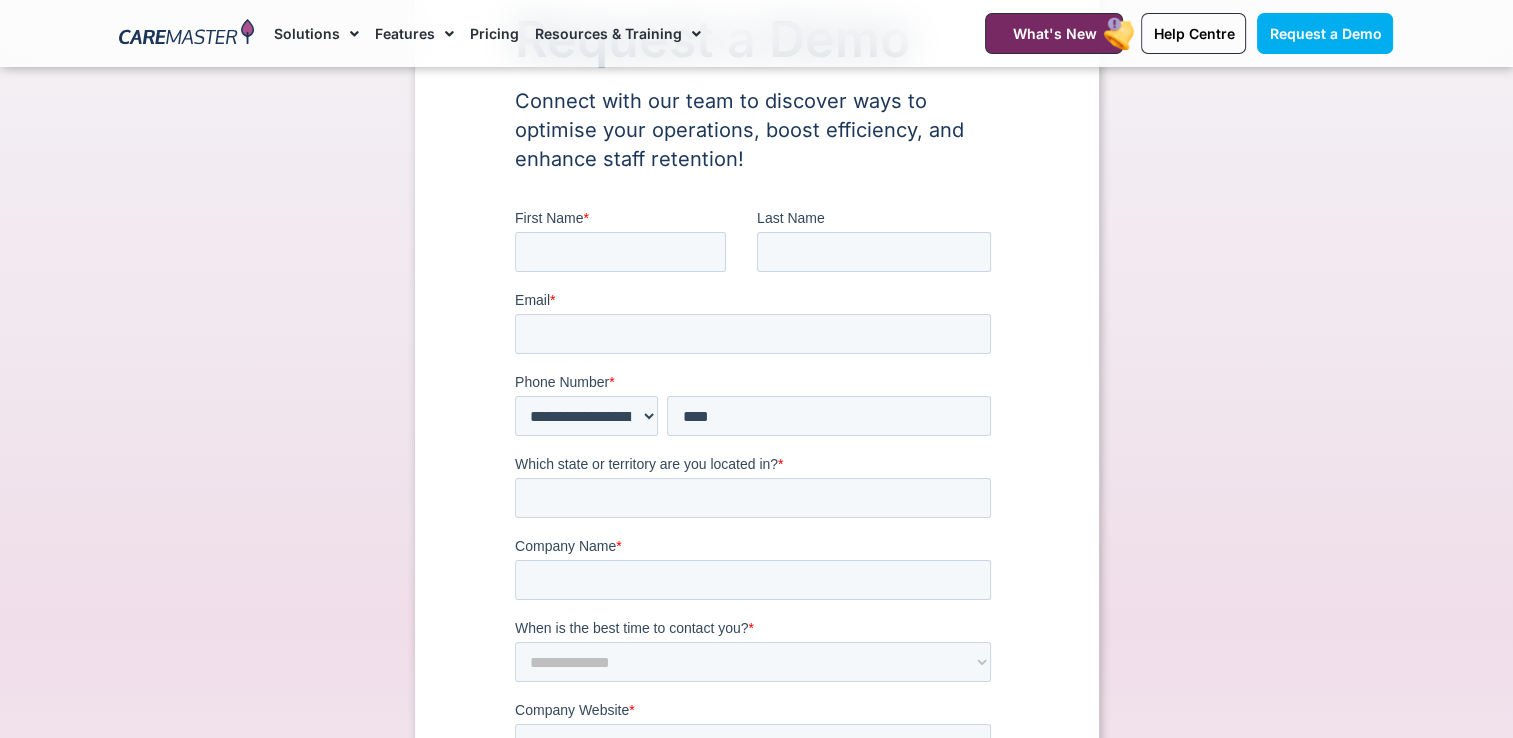 scroll, scrollTop: 0, scrollLeft: 0, axis: both 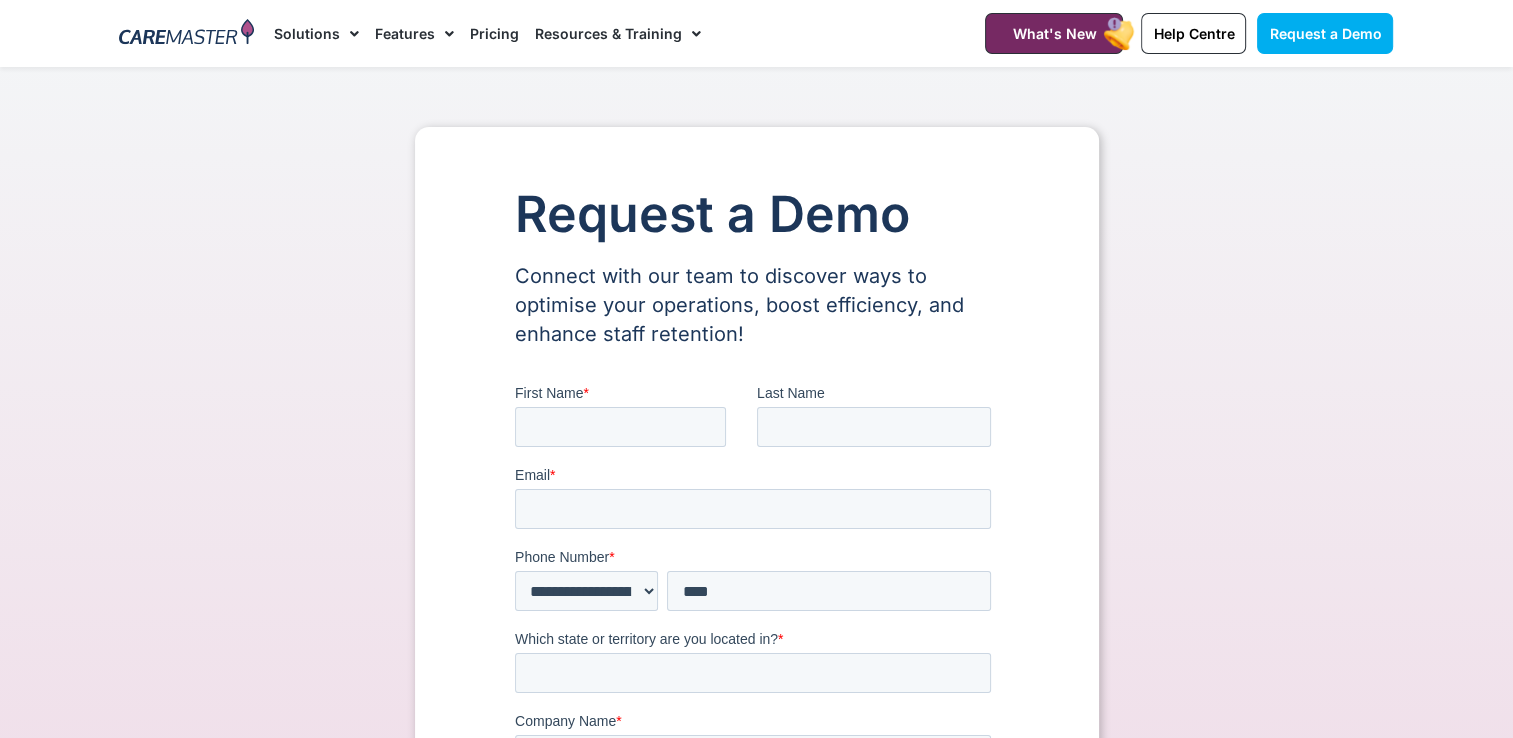click on "1300 557 952
What's New
Help Centre
Request a Demo" at bounding box center (1174, 33) 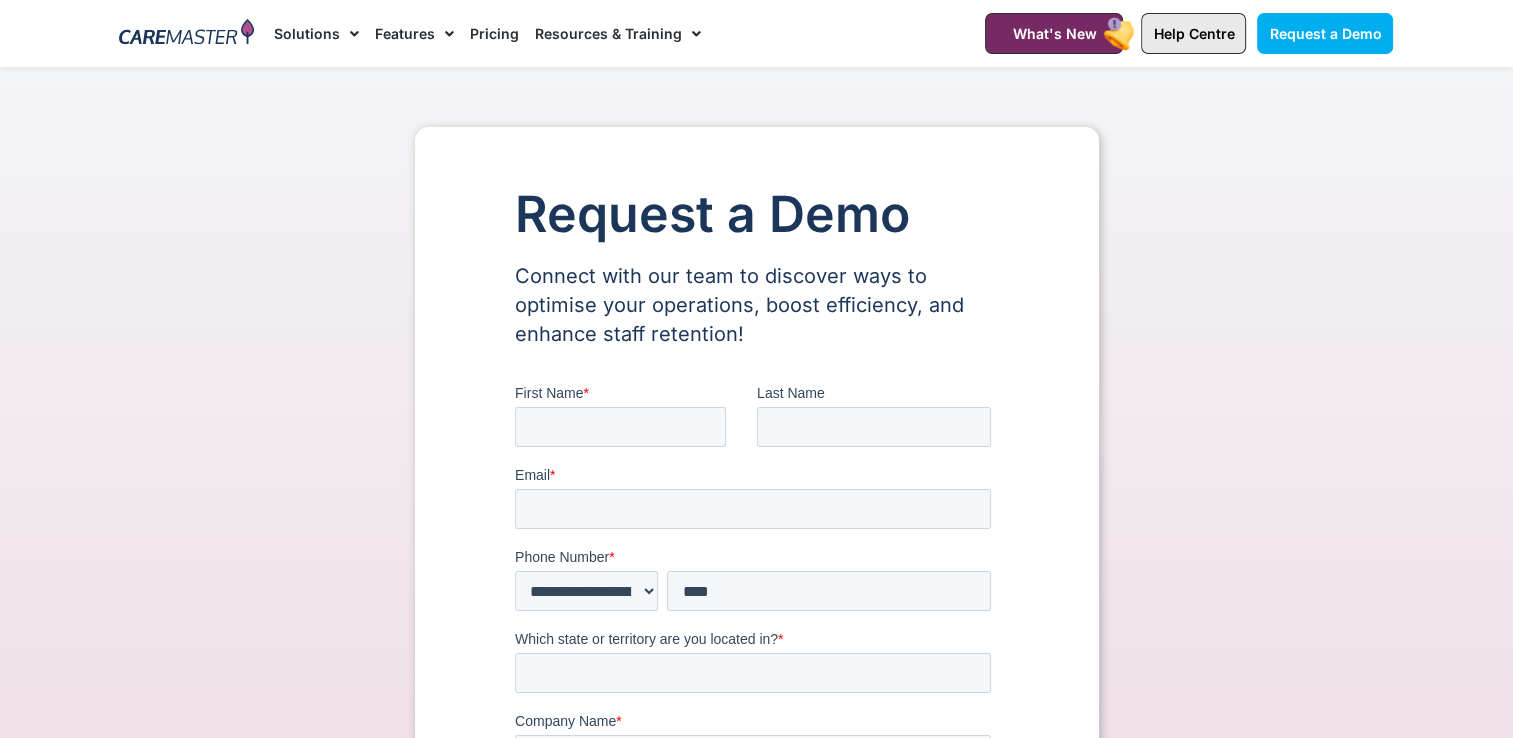 click on "Help Centre" at bounding box center (1193, 33) 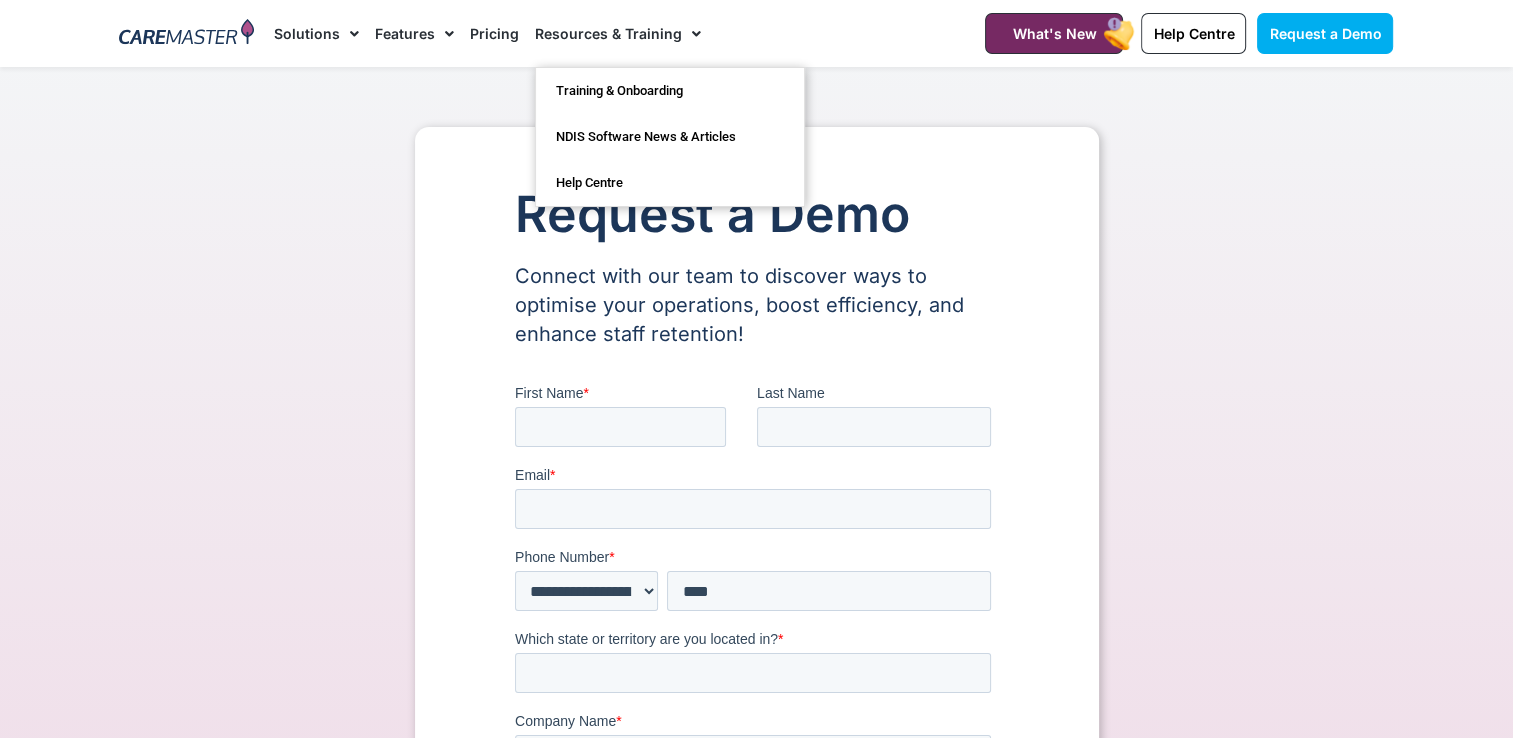 click on "Resources & Training" 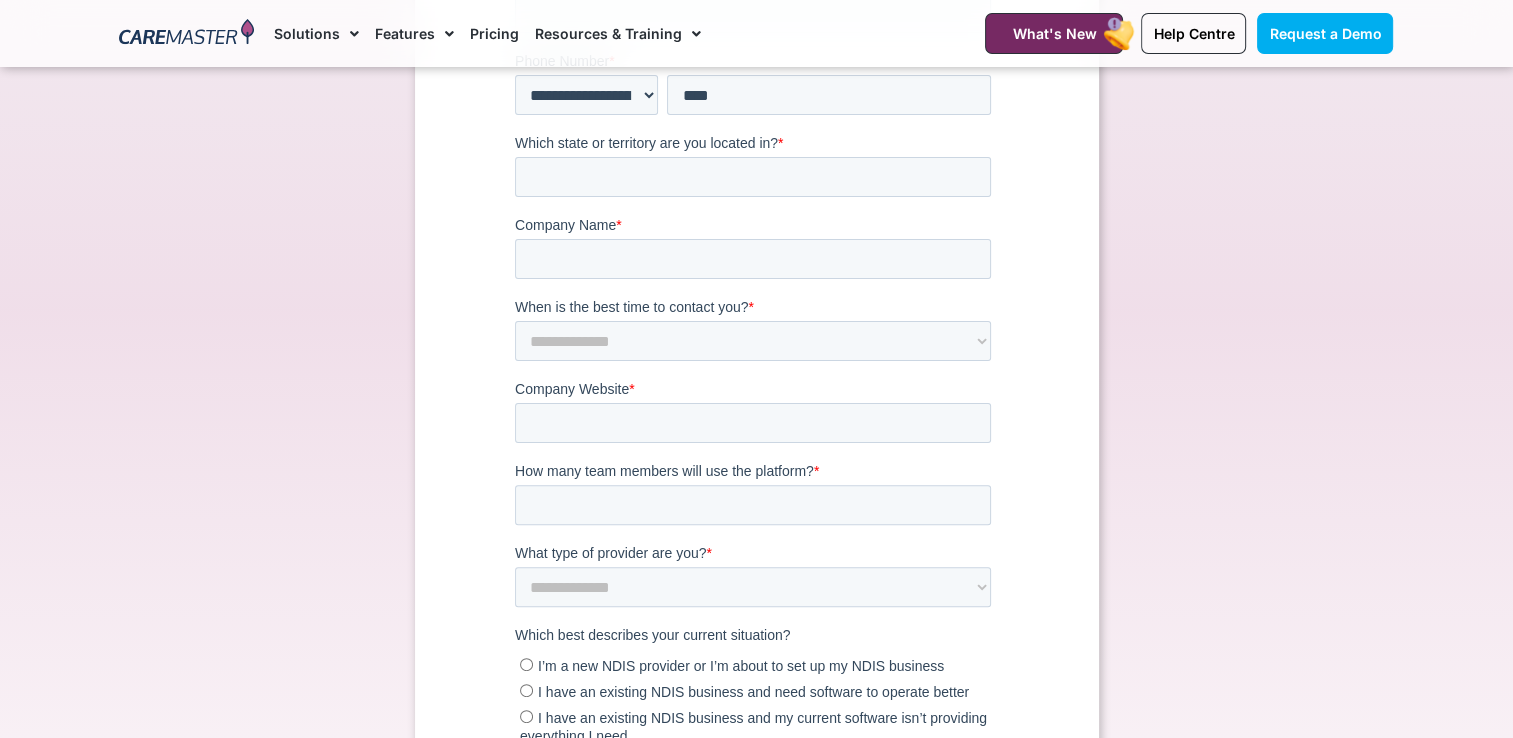scroll, scrollTop: 137, scrollLeft: 0, axis: vertical 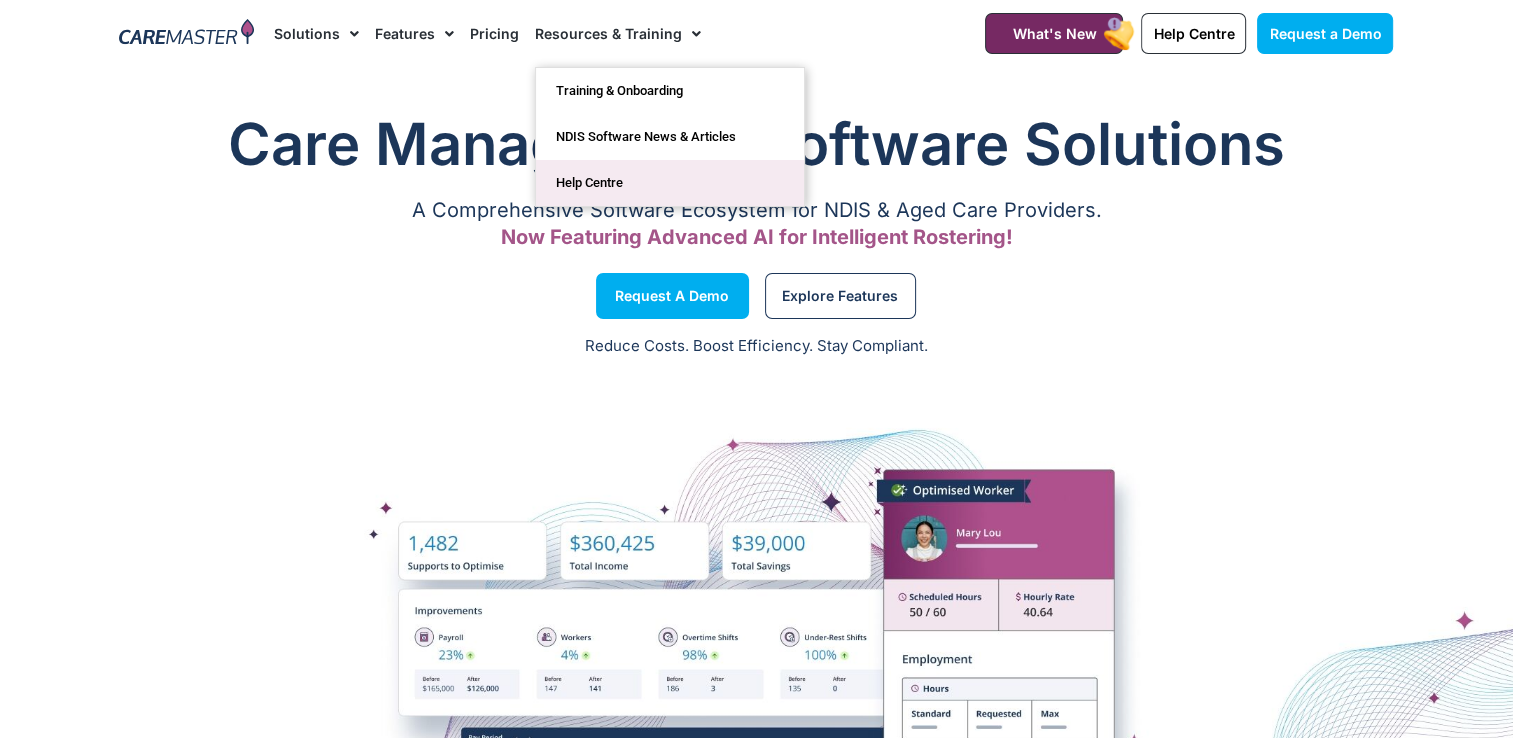 click on "Help Centre" 